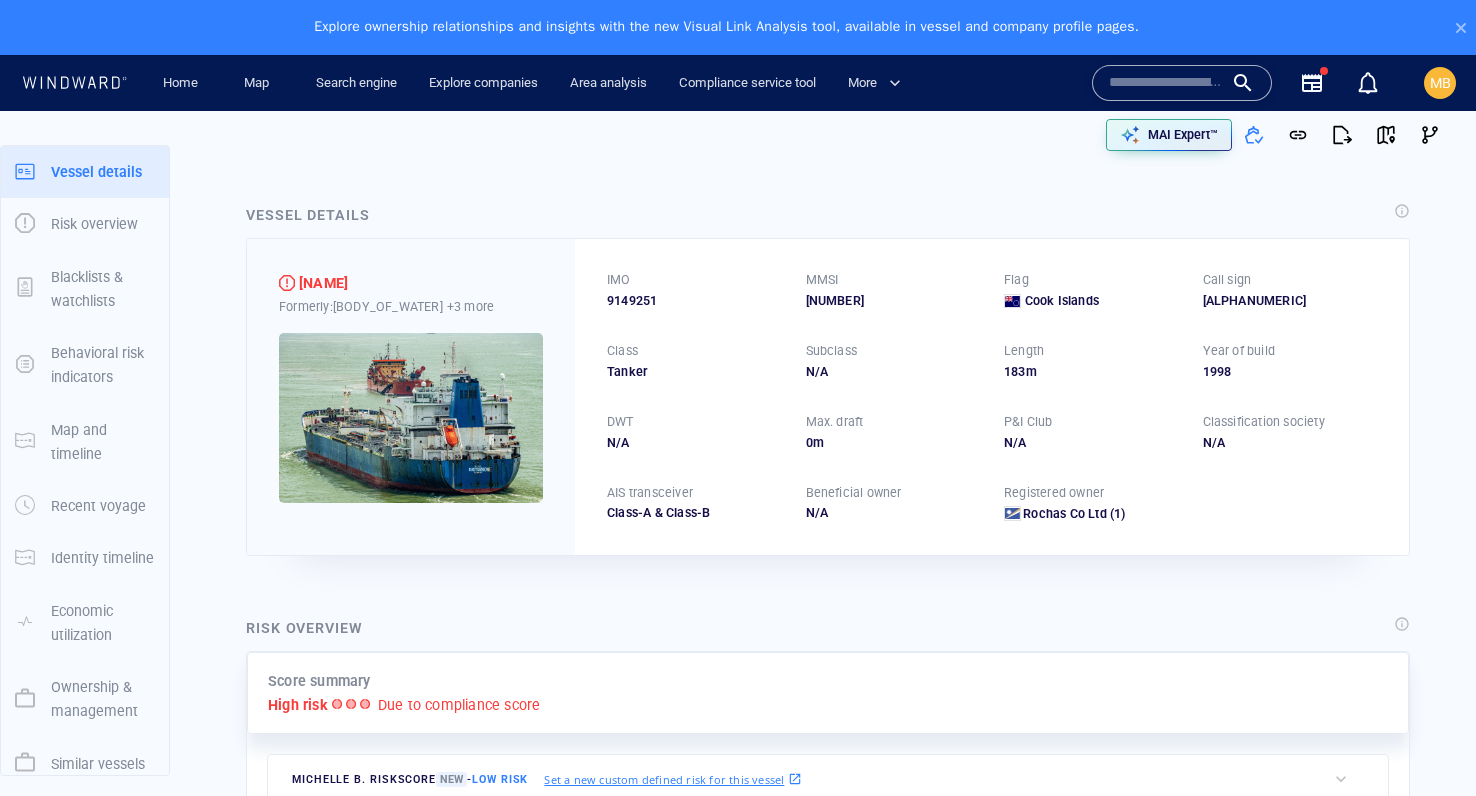 scroll, scrollTop: 0, scrollLeft: 0, axis: both 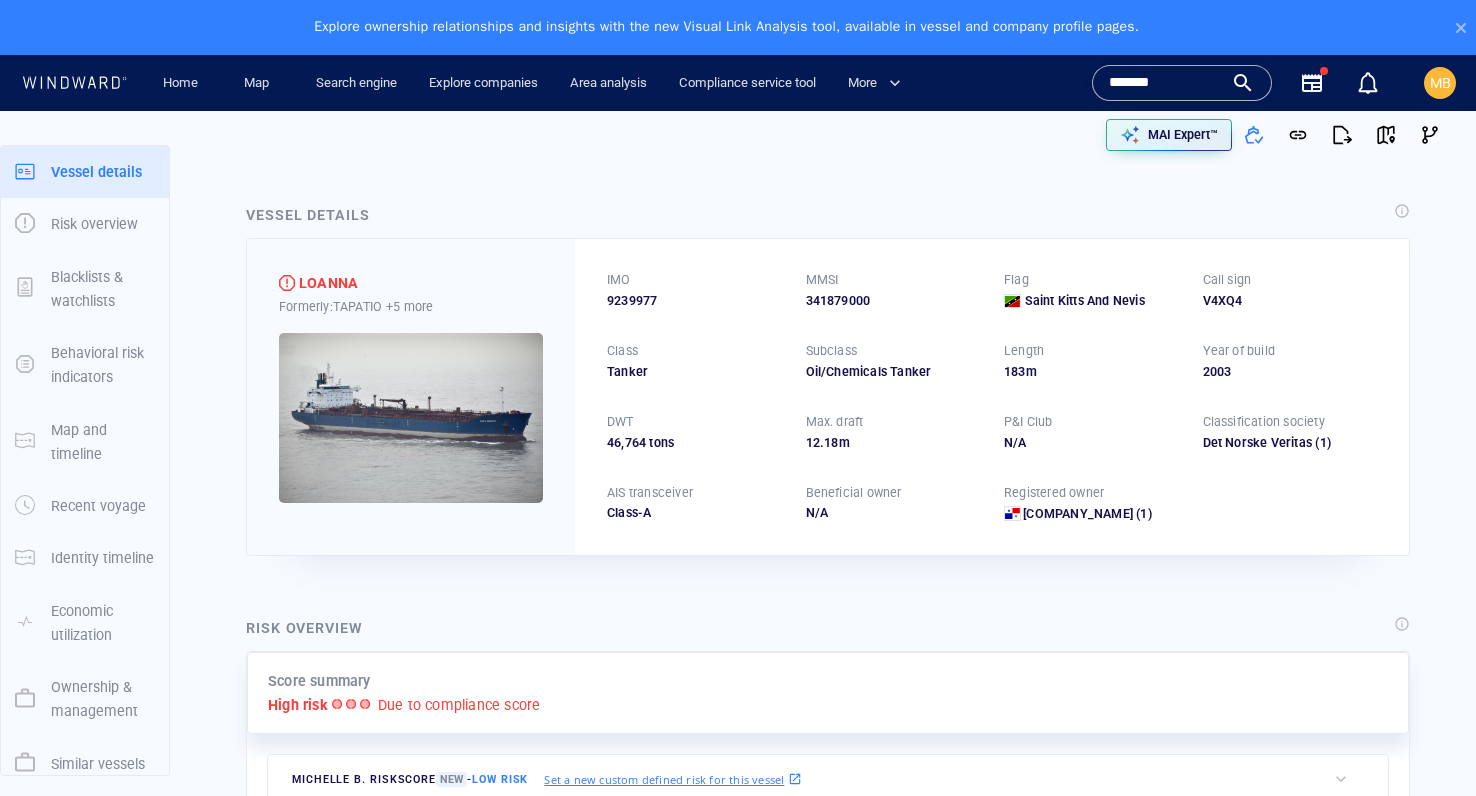 drag, startPoint x: 1193, startPoint y: 87, endPoint x: 1086, endPoint y: 78, distance: 107.37784 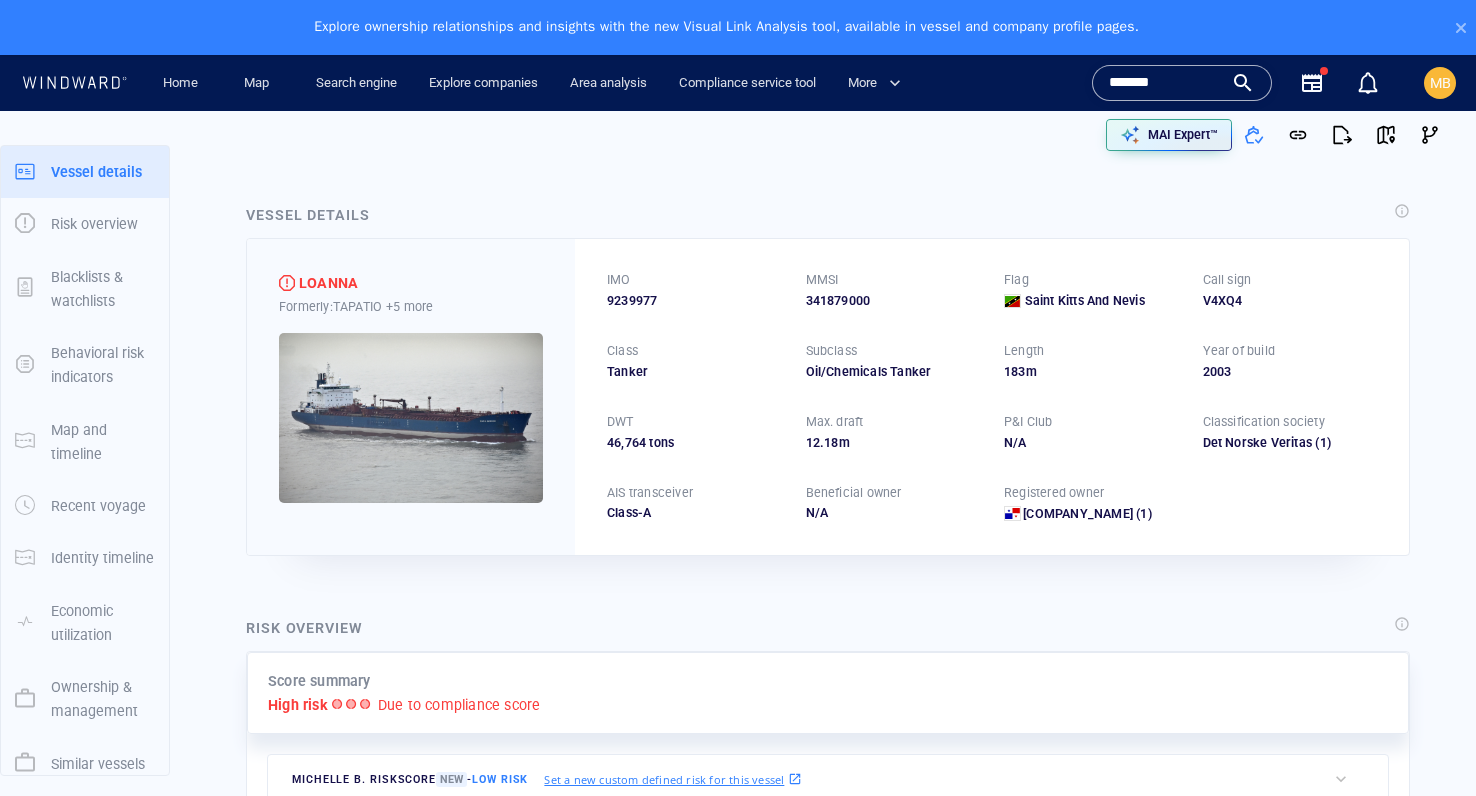 click on "*******" at bounding box center [1182, 83] 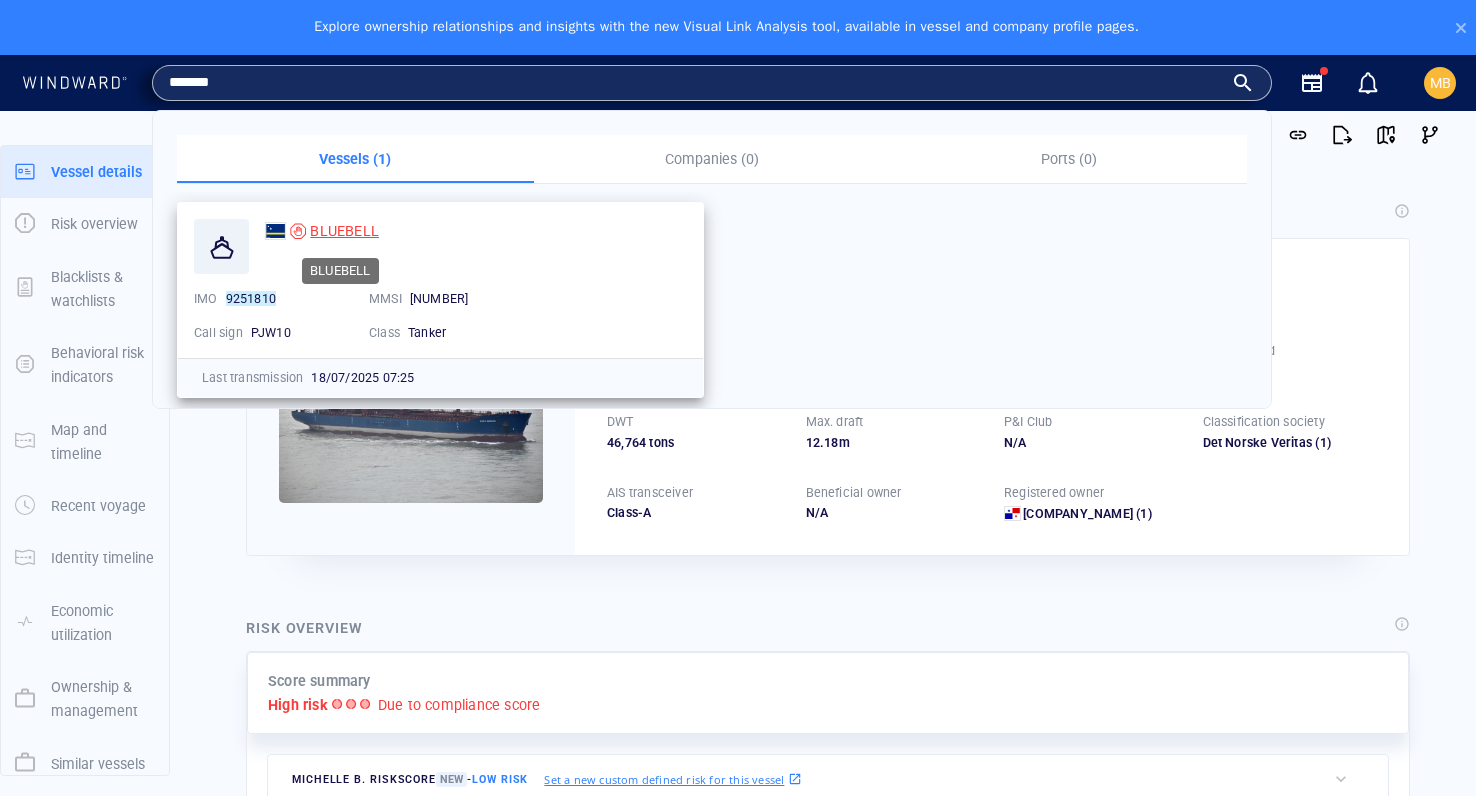 click on "BLUEBELL" at bounding box center [344, 231] 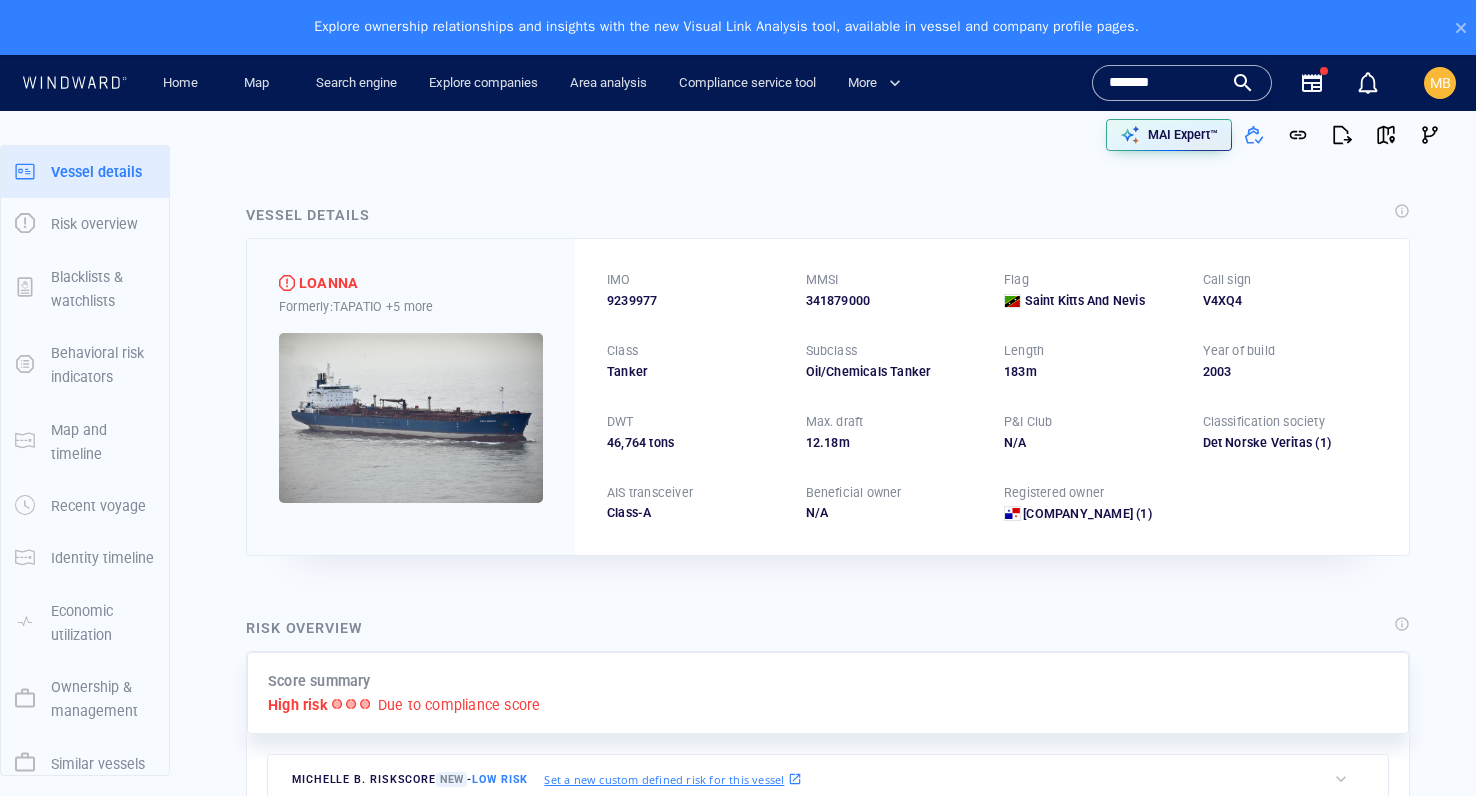 scroll, scrollTop: 0, scrollLeft: 0, axis: both 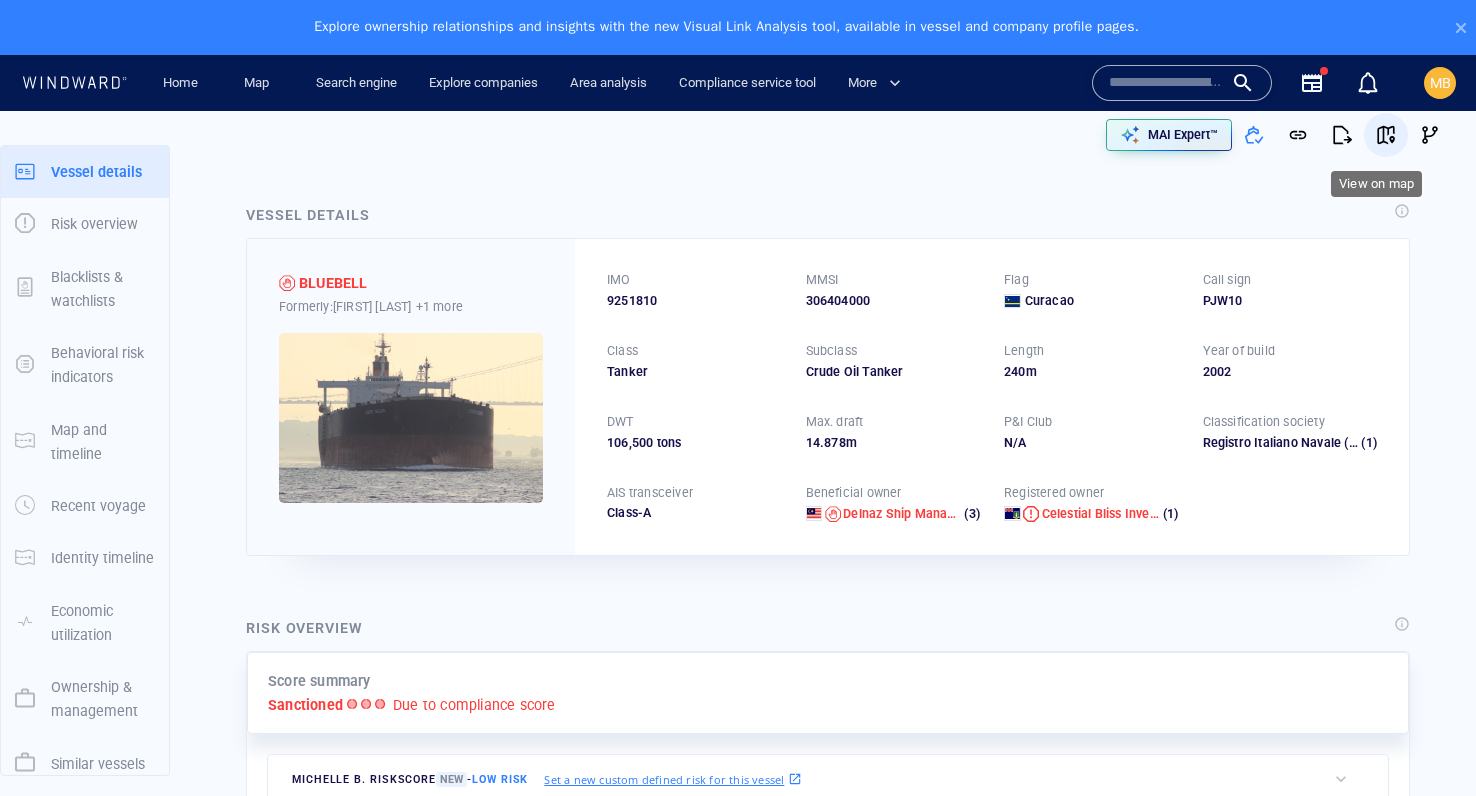 click at bounding box center (1386, 135) 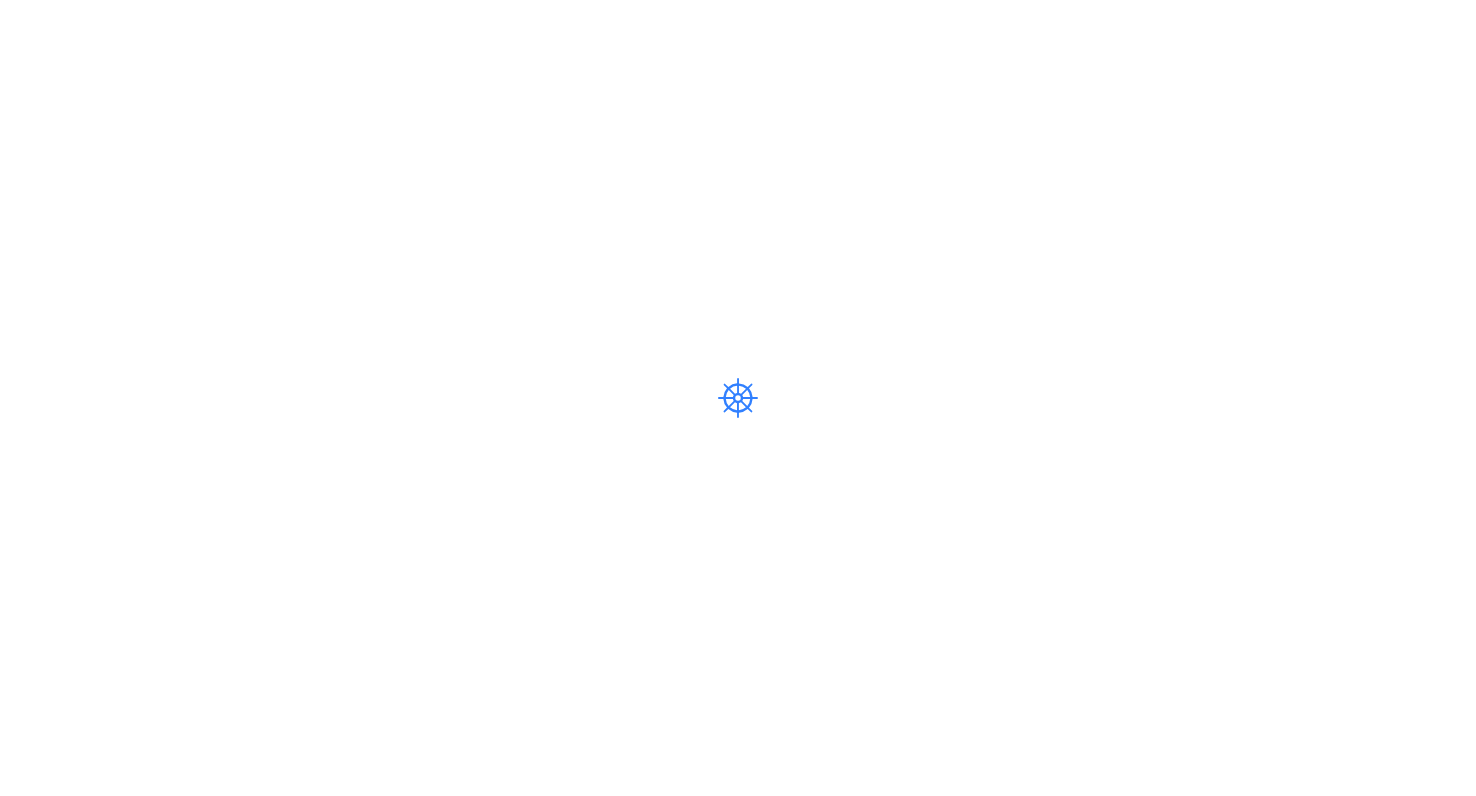 scroll, scrollTop: 0, scrollLeft: 0, axis: both 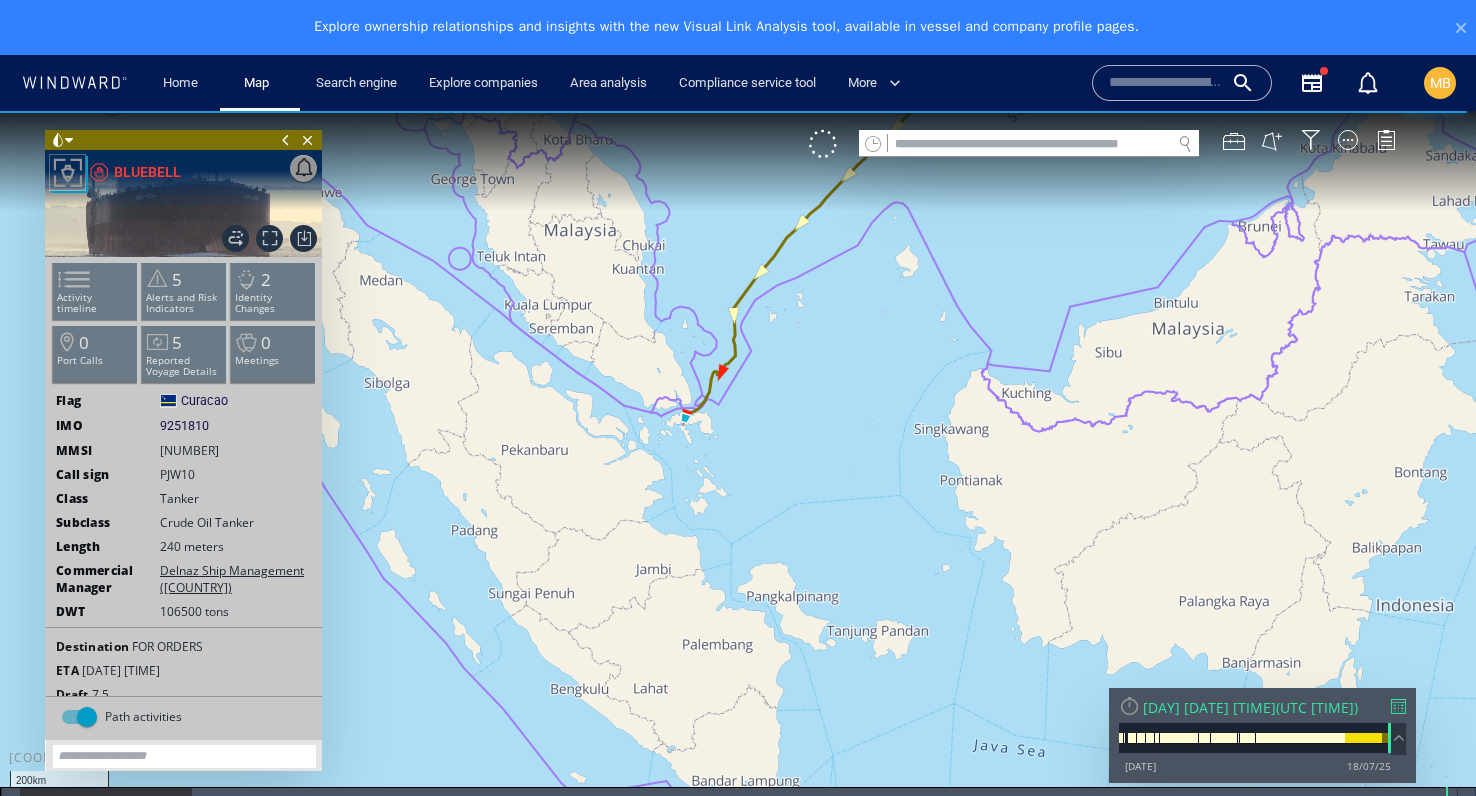 drag, startPoint x: 635, startPoint y: 381, endPoint x: 779, endPoint y: 461, distance: 164.73009 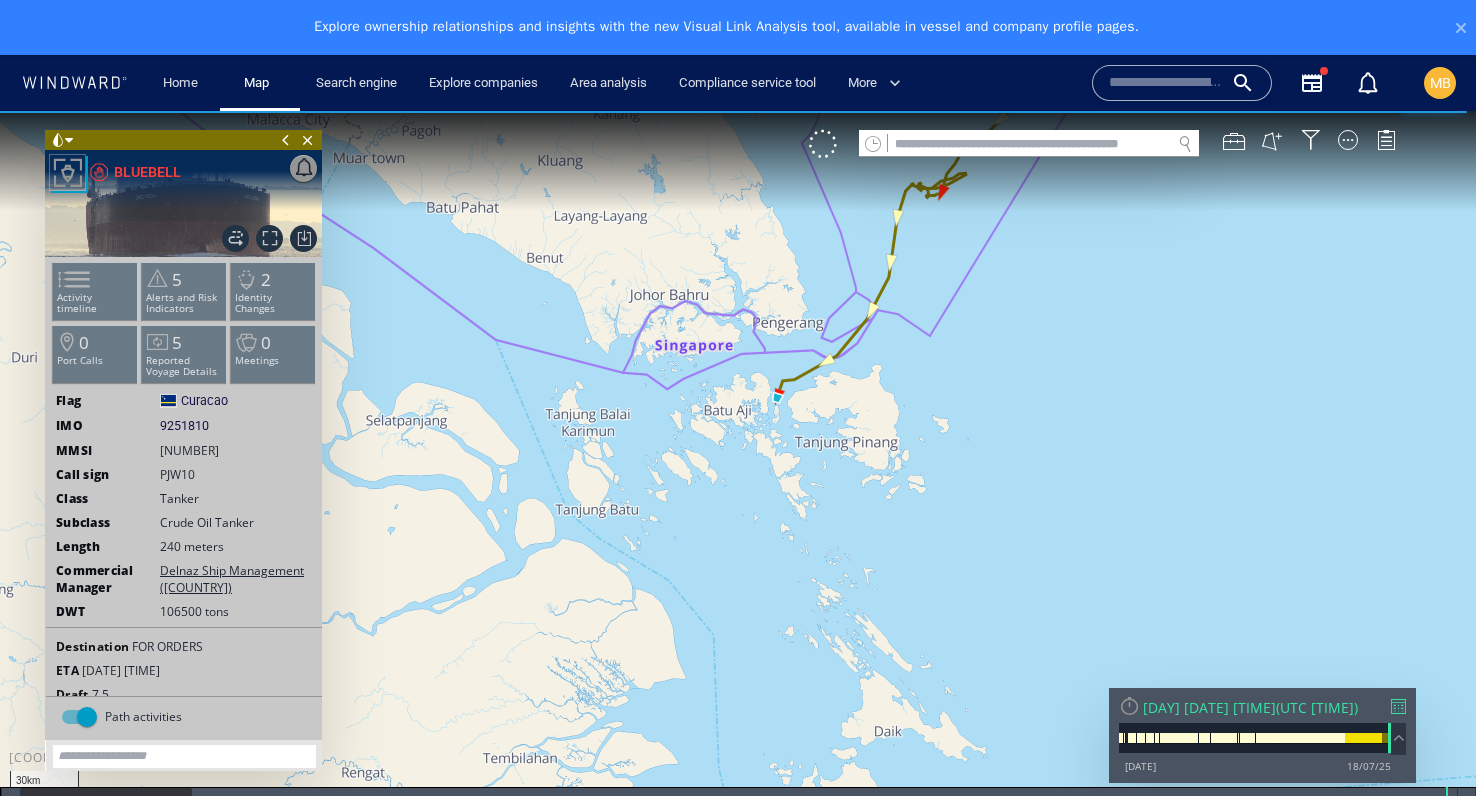 drag, startPoint x: 816, startPoint y: 367, endPoint x: 822, endPoint y: 436, distance: 69.260376 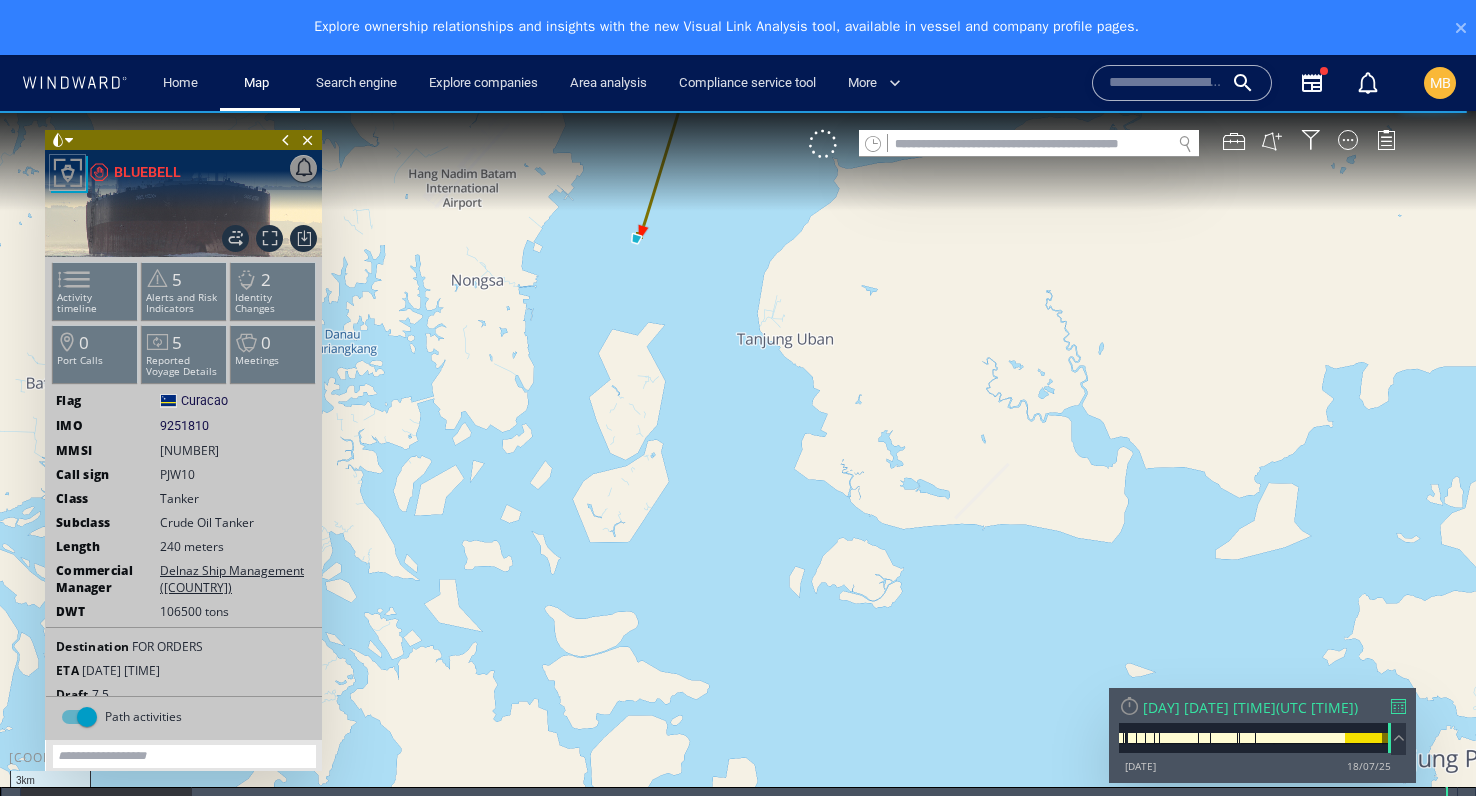 drag, startPoint x: 701, startPoint y: 327, endPoint x: 786, endPoint y: 502, distance: 194.55077 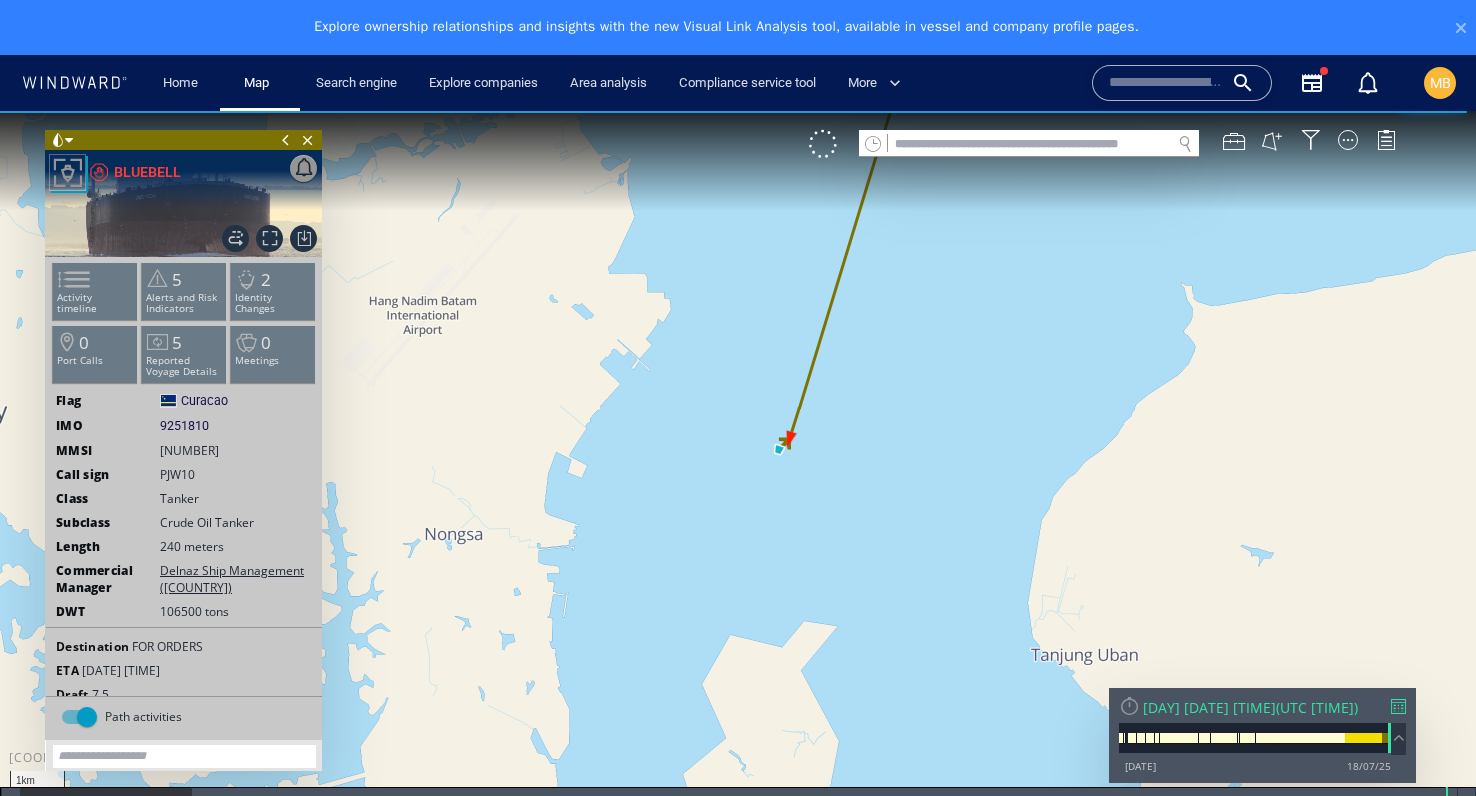 drag, startPoint x: 789, startPoint y: 568, endPoint x: 776, endPoint y: 484, distance: 85 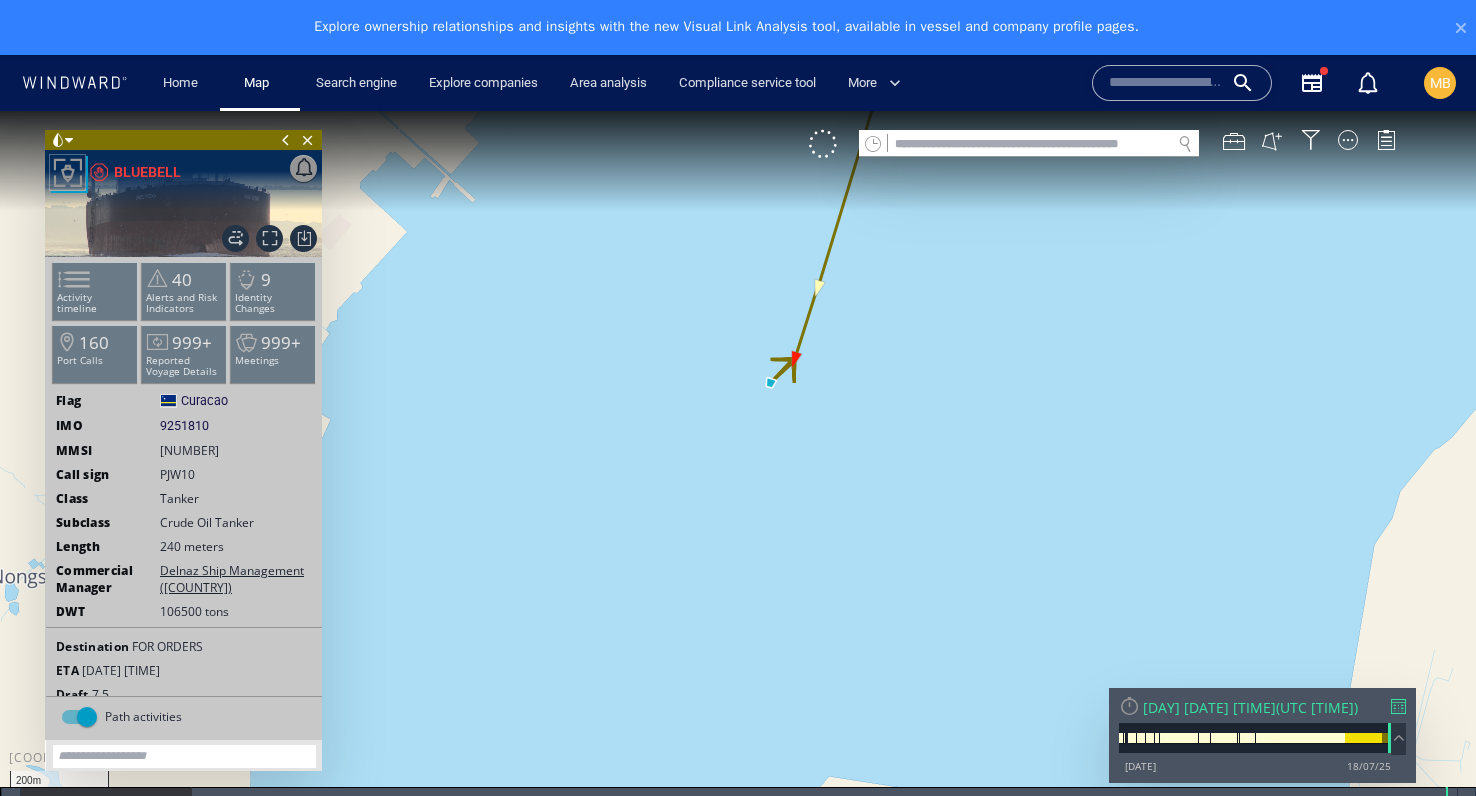 drag, startPoint x: 783, startPoint y: 329, endPoint x: 732, endPoint y: 567, distance: 243.40295 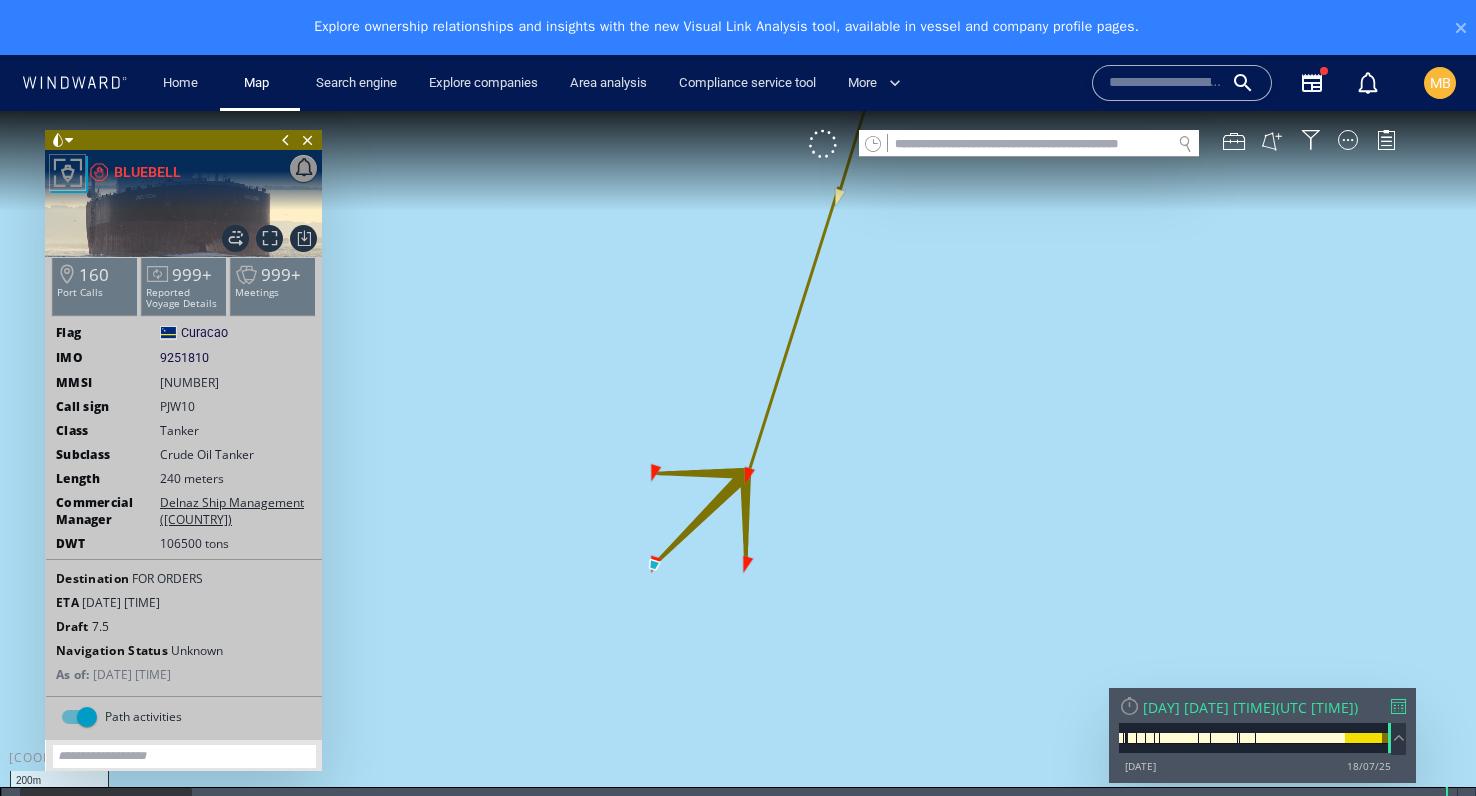 scroll, scrollTop: 163, scrollLeft: 0, axis: vertical 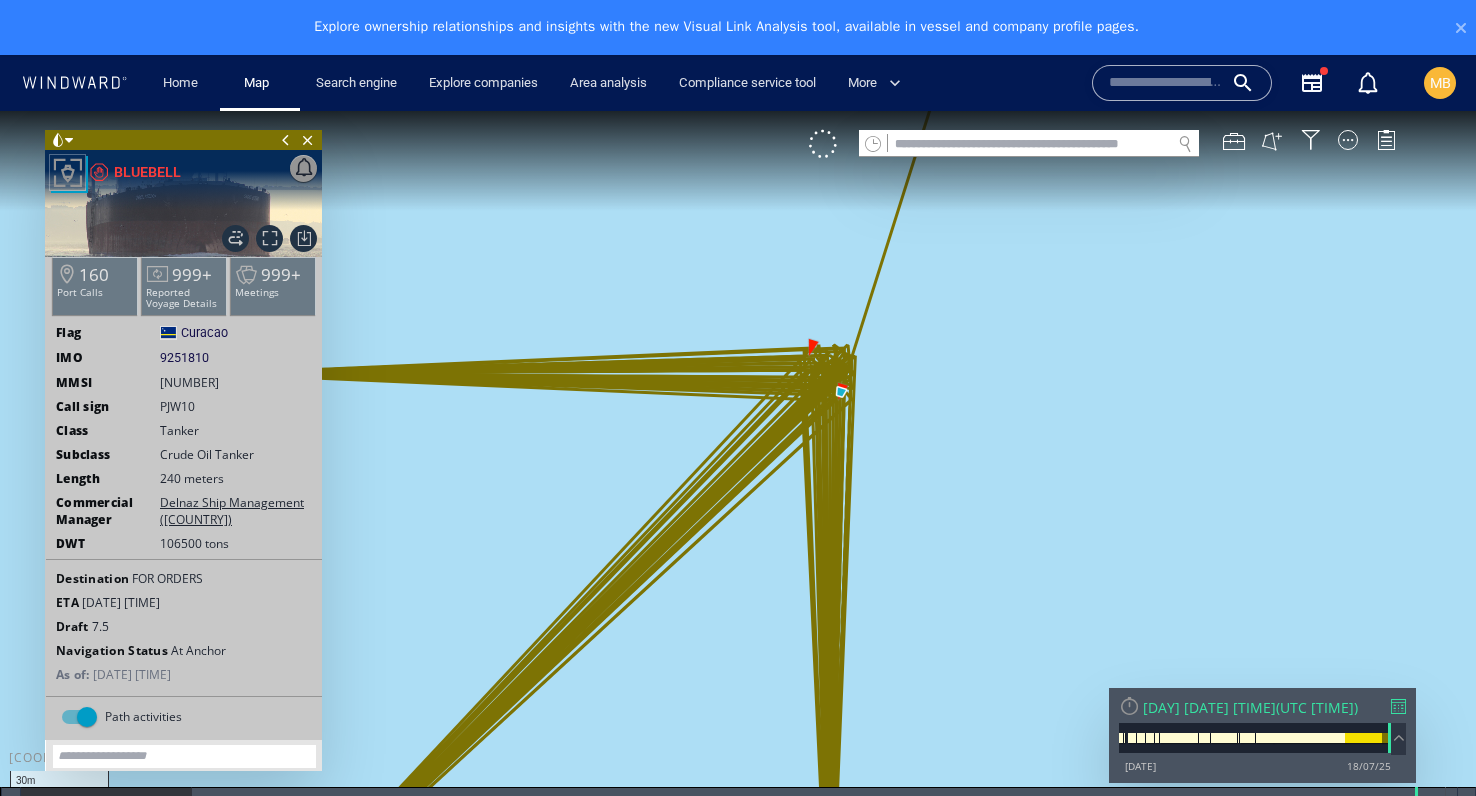 drag, startPoint x: 980, startPoint y: 510, endPoint x: 1114, endPoint y: 345, distance: 212.55823 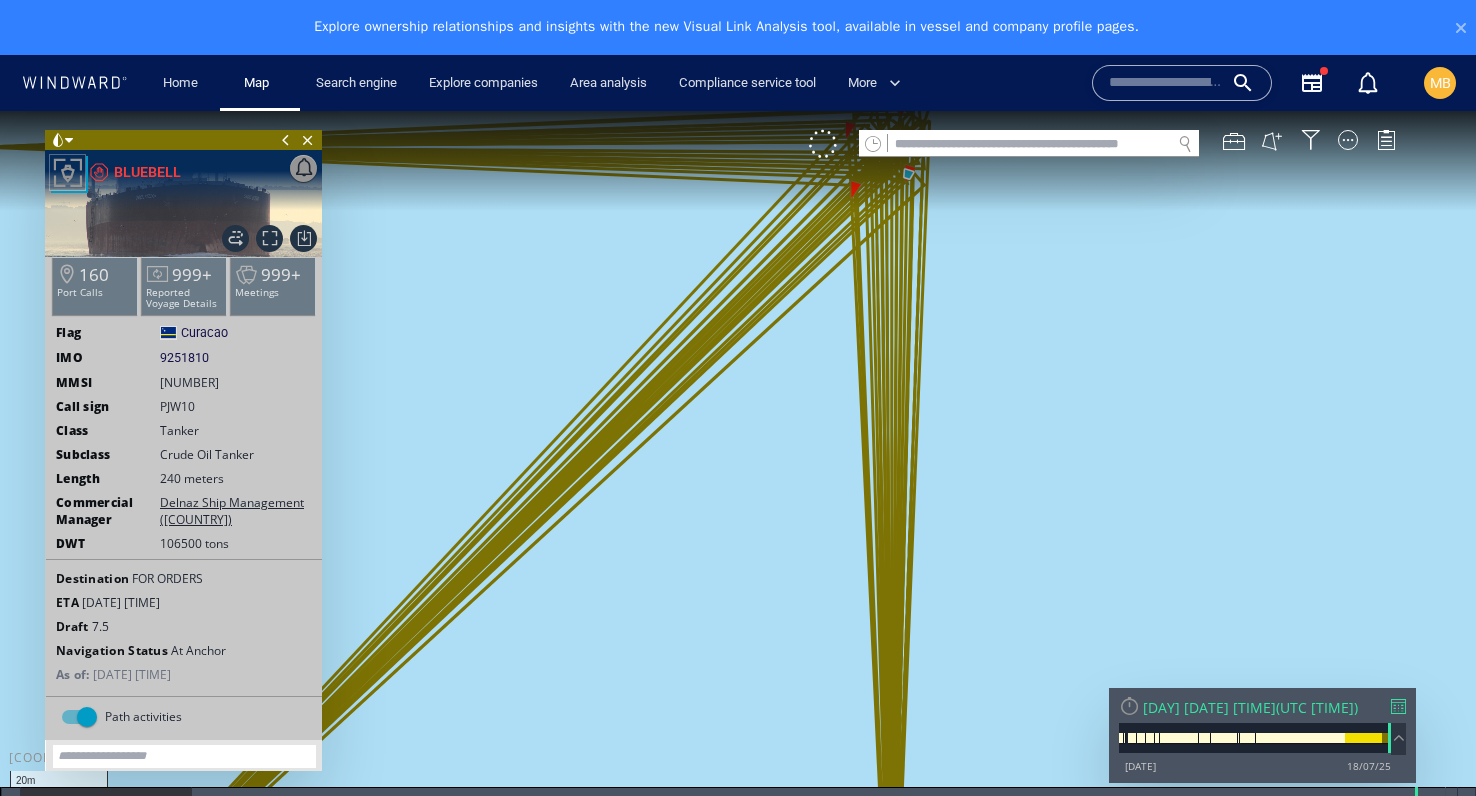drag, startPoint x: 1043, startPoint y: 340, endPoint x: 1073, endPoint y: 473, distance: 136.34148 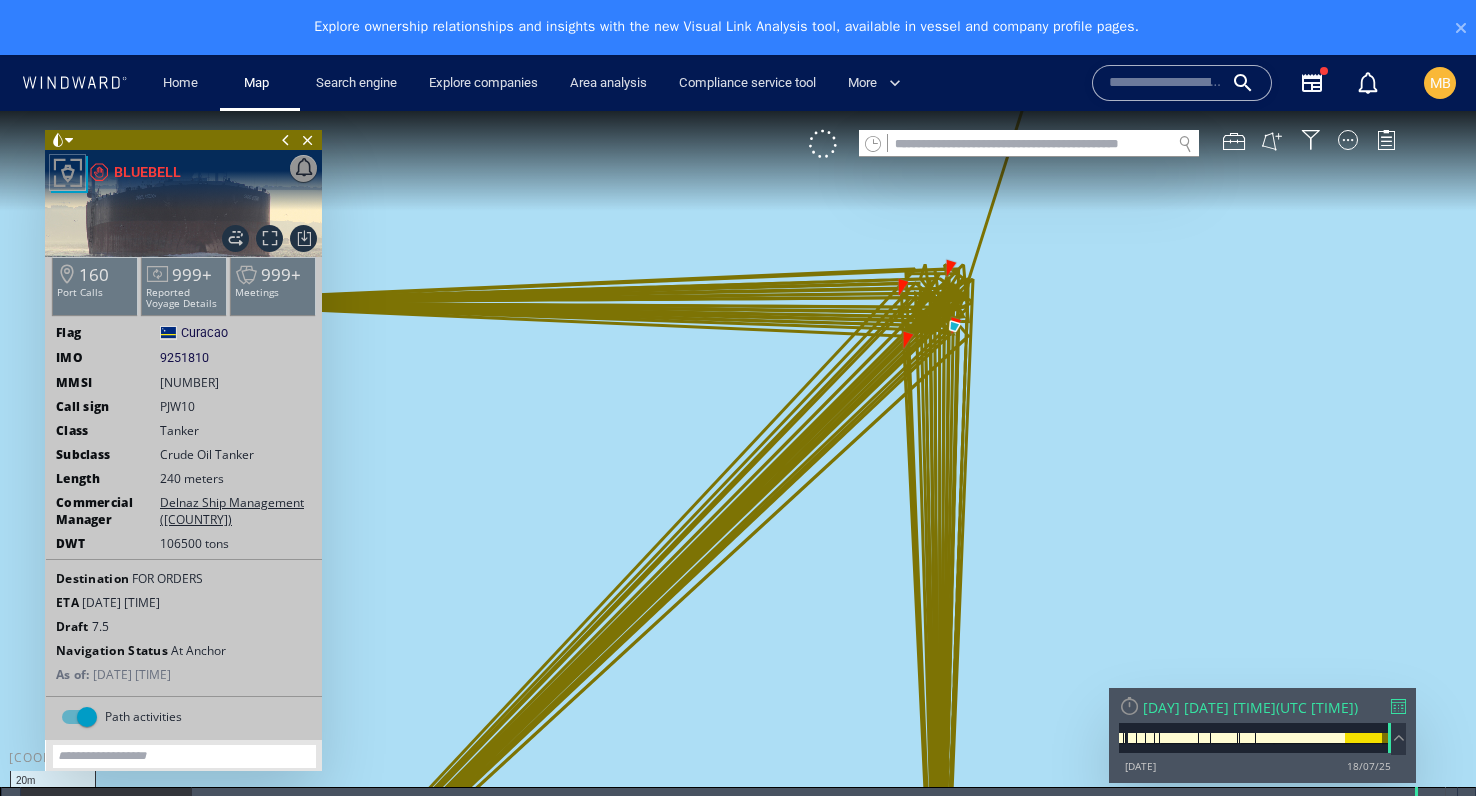 drag, startPoint x: 1073, startPoint y: 475, endPoint x: 1116, endPoint y: 363, distance: 119.97083 